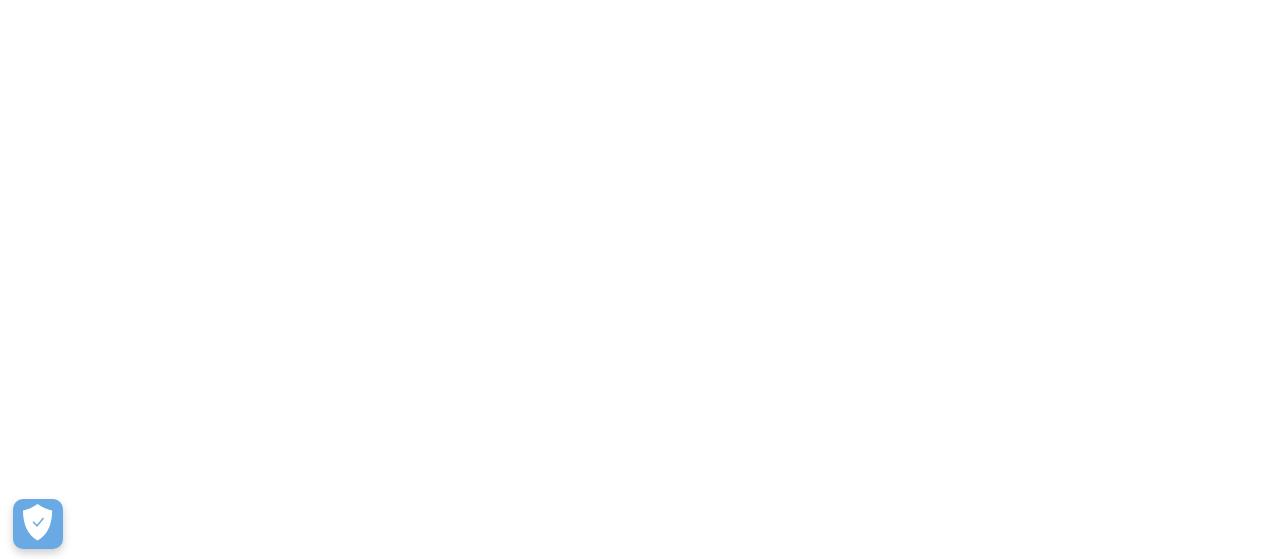 scroll, scrollTop: 0, scrollLeft: 0, axis: both 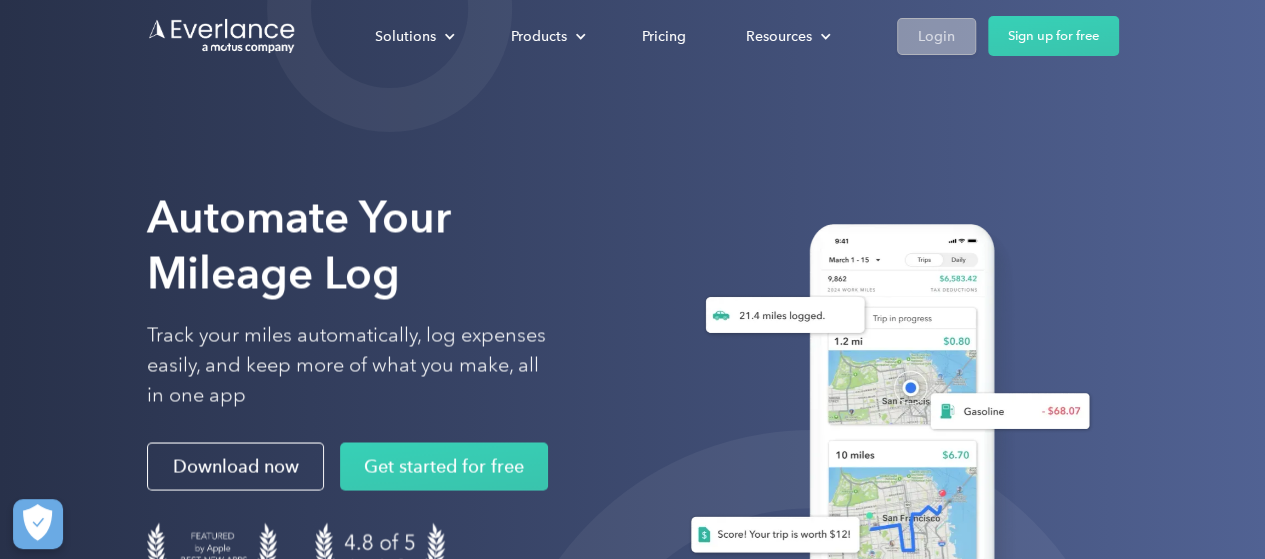 click on "Login" at bounding box center (936, 36) 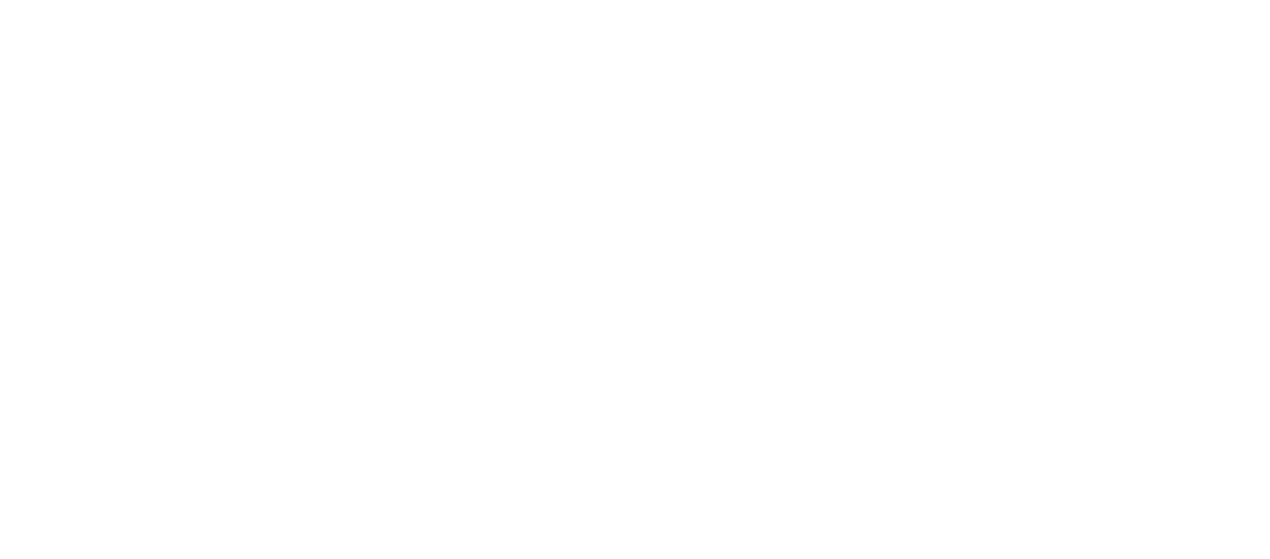 scroll, scrollTop: 0, scrollLeft: 0, axis: both 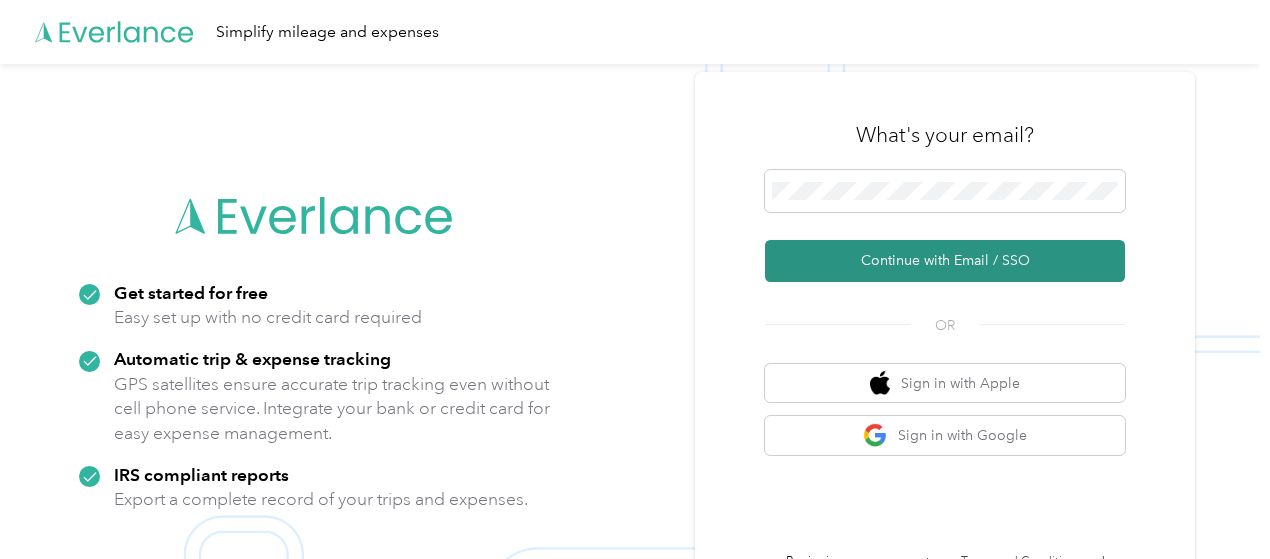 click on "Continue with Email / SSO" at bounding box center [945, 261] 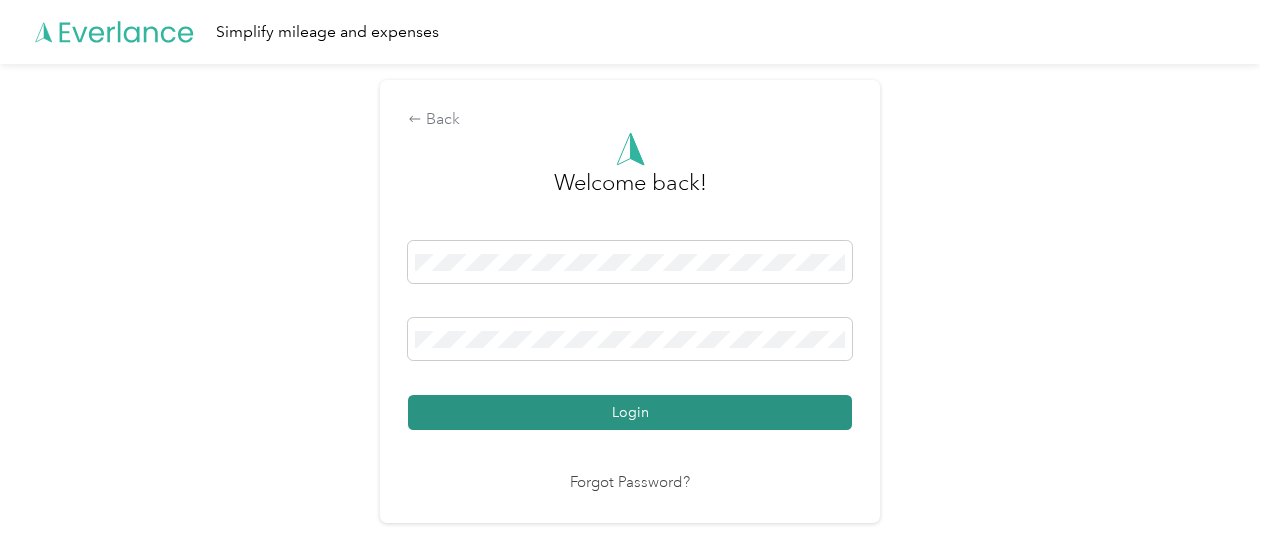 click on "Login" at bounding box center (630, 412) 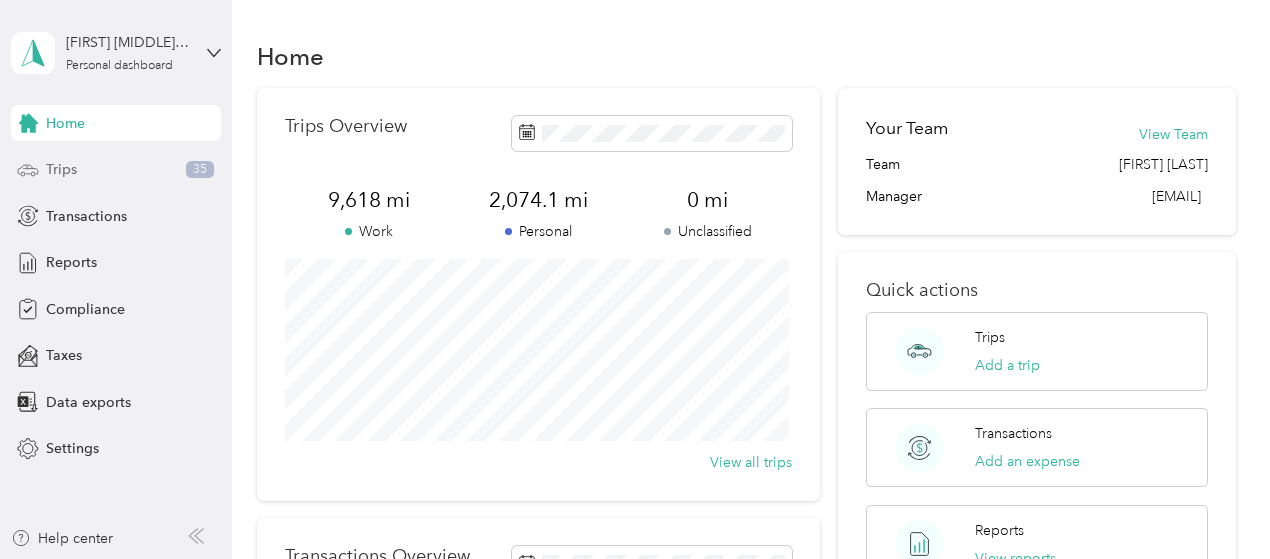 click on "Trips" at bounding box center [61, 169] 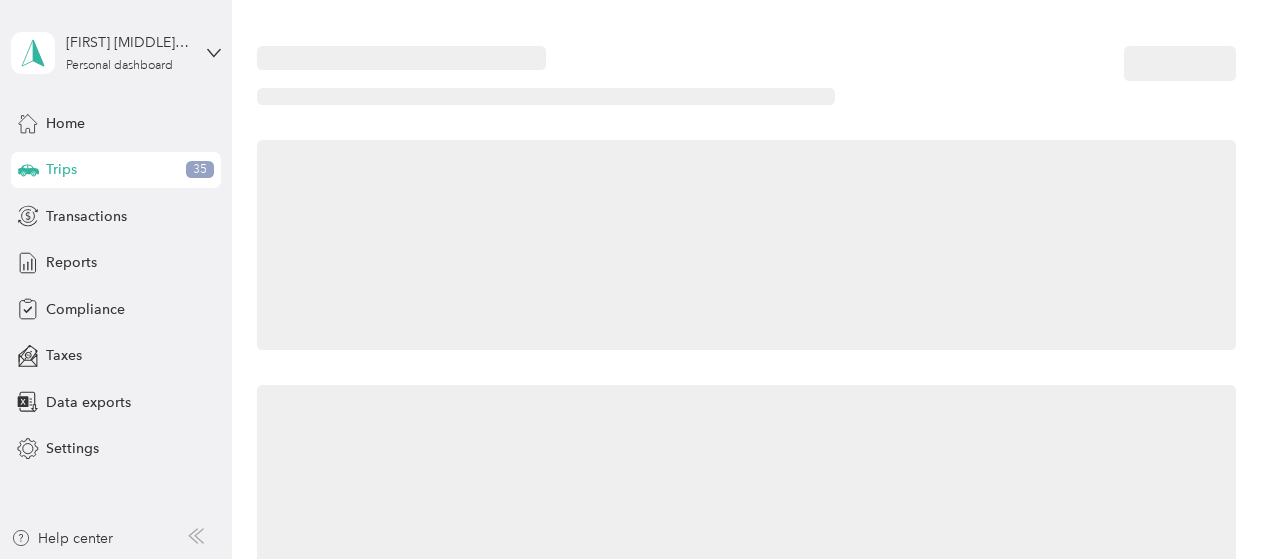 click on "Trips" at bounding box center (61, 169) 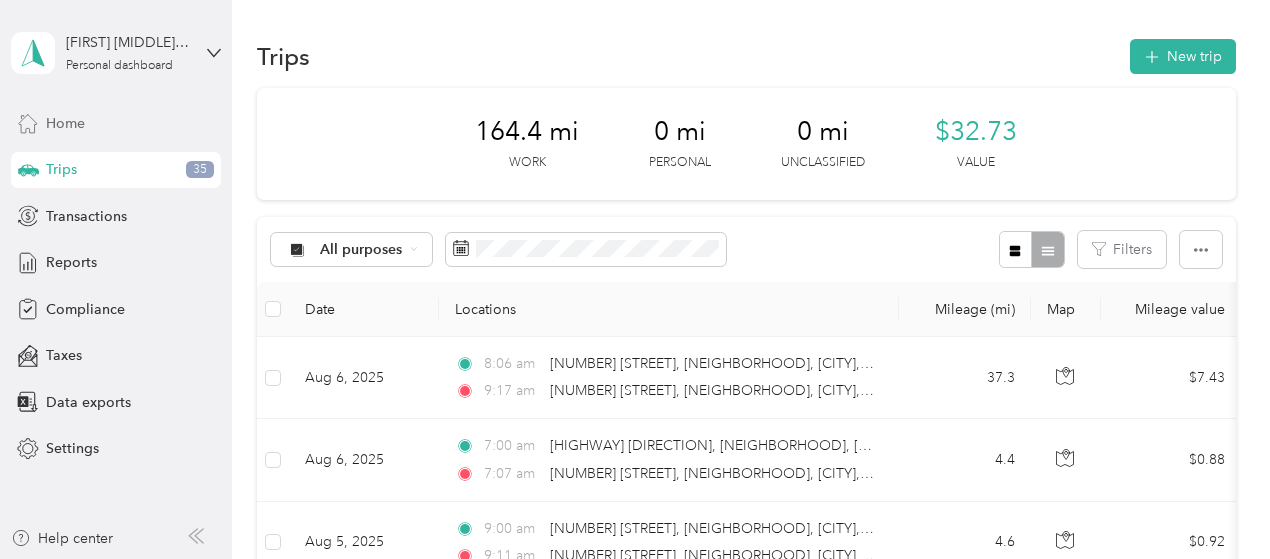 click on "Home" at bounding box center [65, 123] 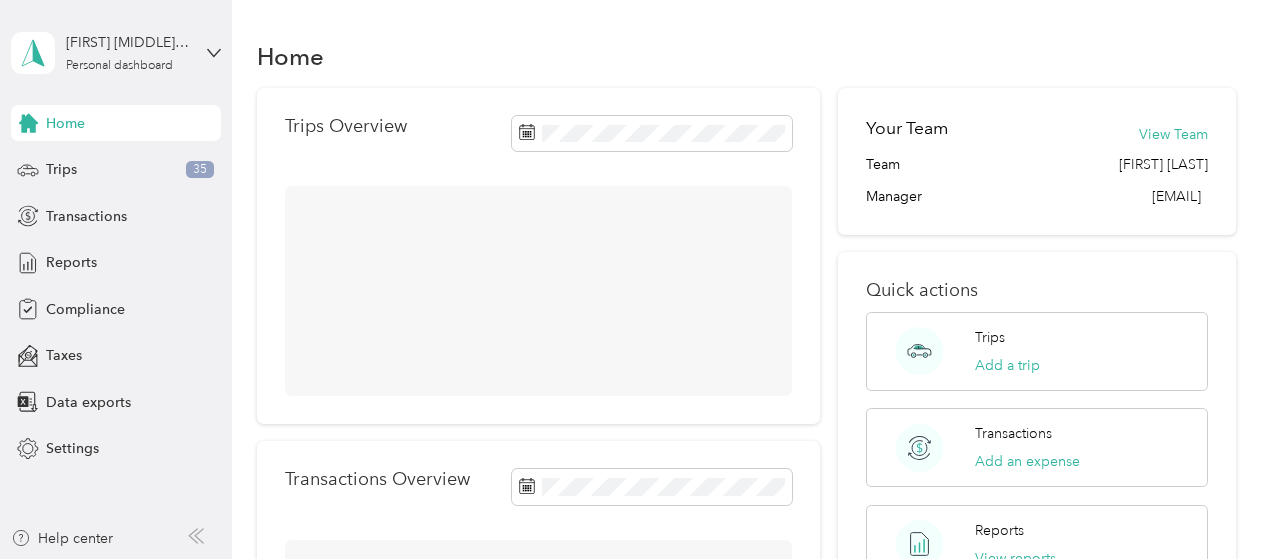 click on "Home" at bounding box center (65, 123) 